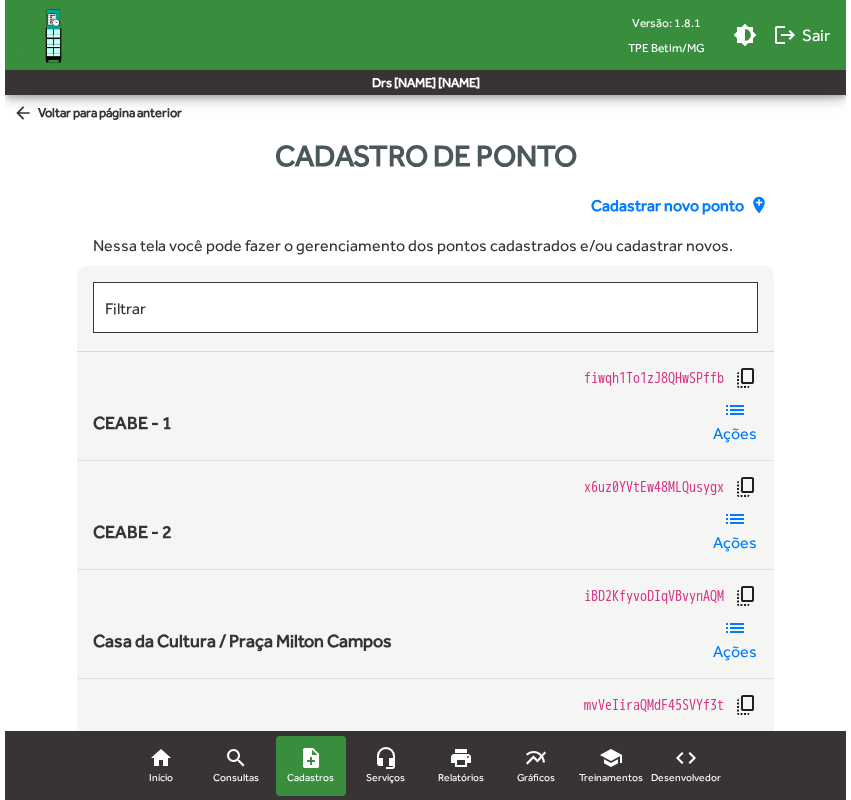 scroll, scrollTop: 0, scrollLeft: 0, axis: both 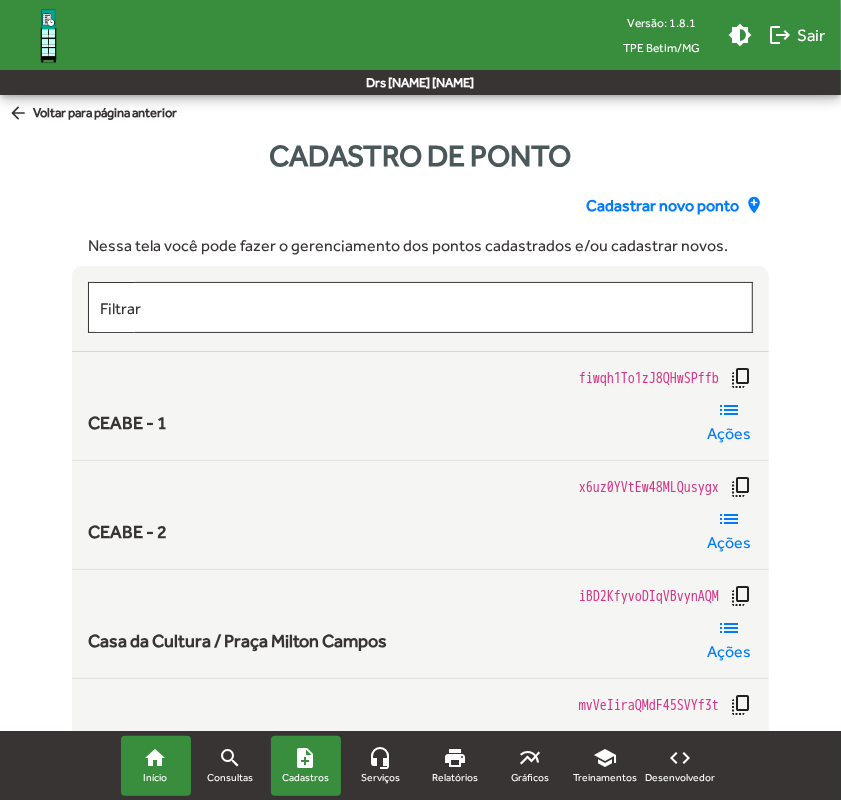 click on "home" 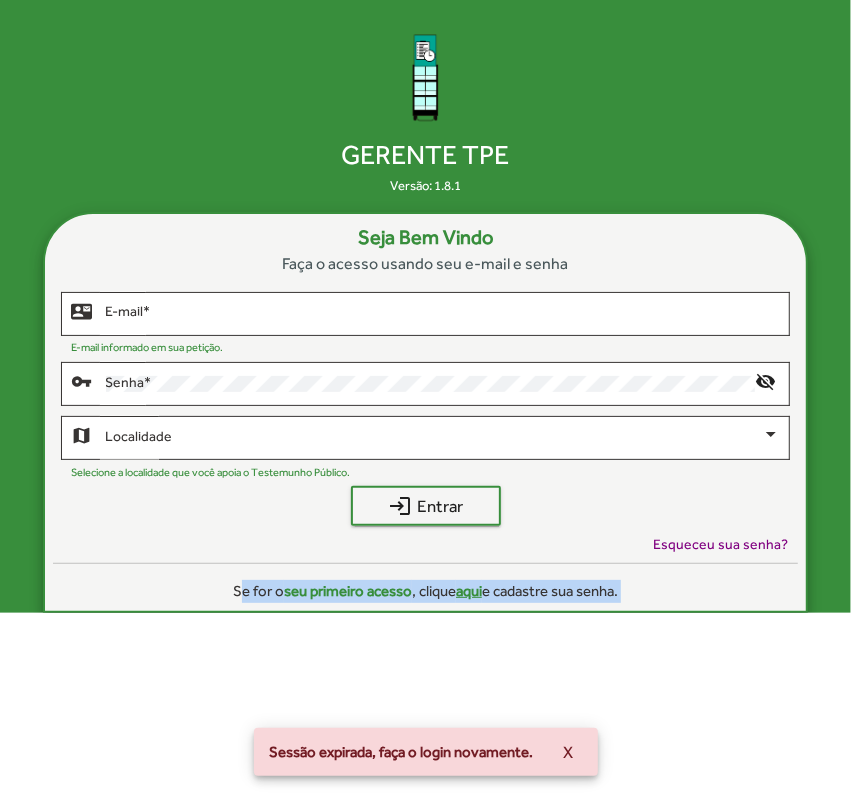 click on "home Início search Consultas note_add Cadastros headset_mic Serviços print Relatórios multiline_chart Gráficos school Treinamentos code Desenvolvedor  Gerente TPE   Versão: 1.8.1   Seja Bem Vindo   Faça o acesso usando seu e-mail e senha  contact_mail  E-mail   * E-mail informado em sua petição. vpn_key  Senha   * visibility_off map    Localidade  Selecione a localidade que você apoia o Testemunho Público. login  Entrar   Esqueceu sua senha?   Se for o  seu primeiro acesso , clique  aqui  e cadastre sua senha.
Sessão expirada, faça o login novamente. X Visualizar Senha" at bounding box center [425, 306] 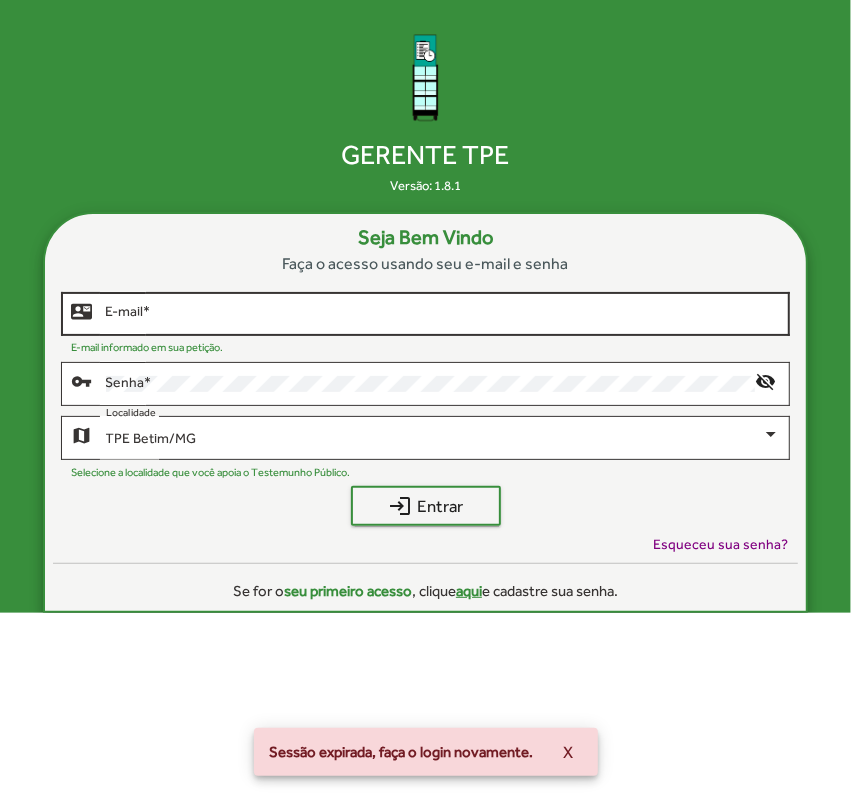click on "E-mail   *" 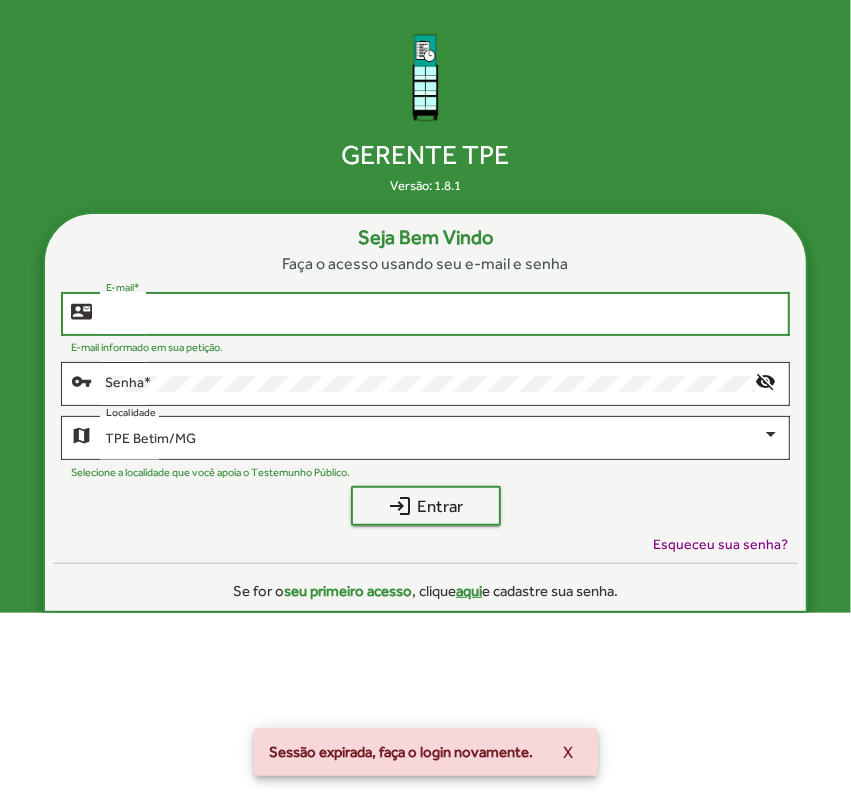 click on "Sessão expirada, faça o login novamente. X" at bounding box center (426, 752) 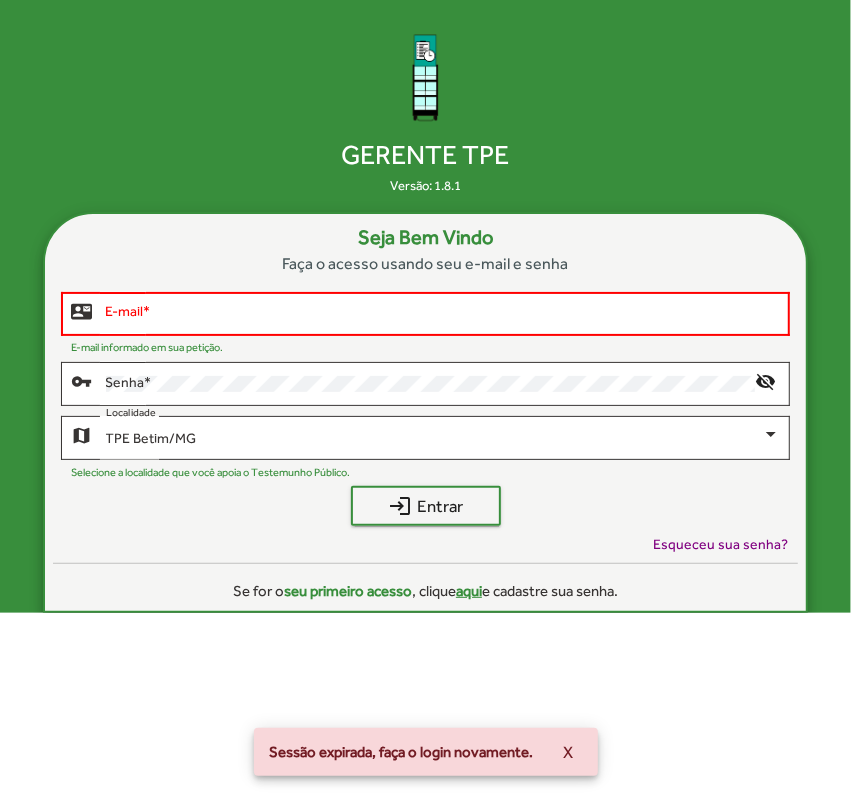 click on "E-mail   *" 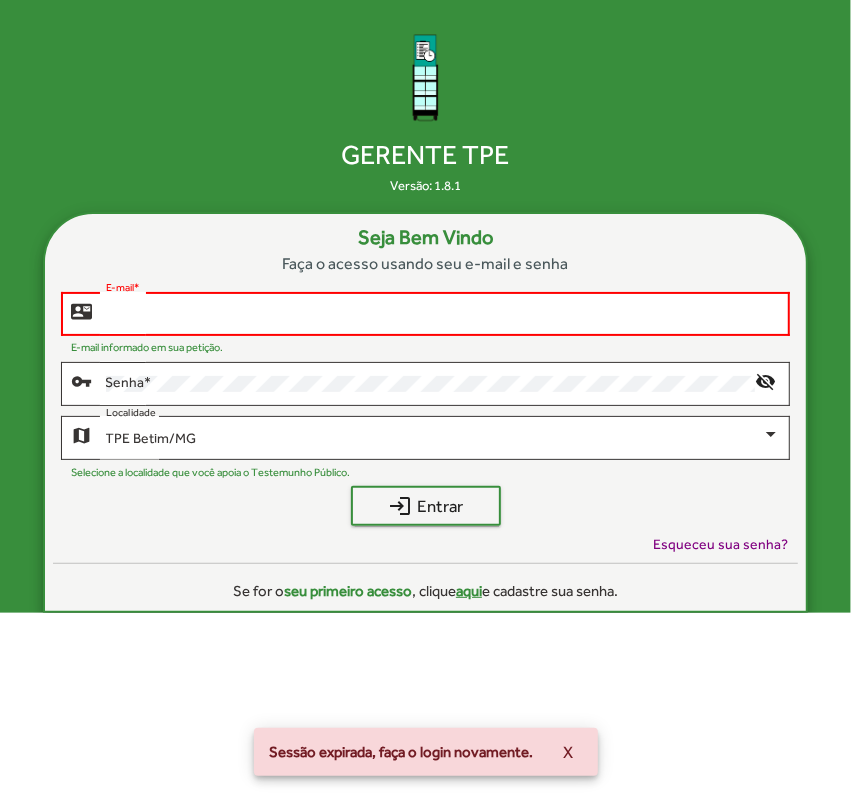 click on "E-mail   *" at bounding box center [443, 314] 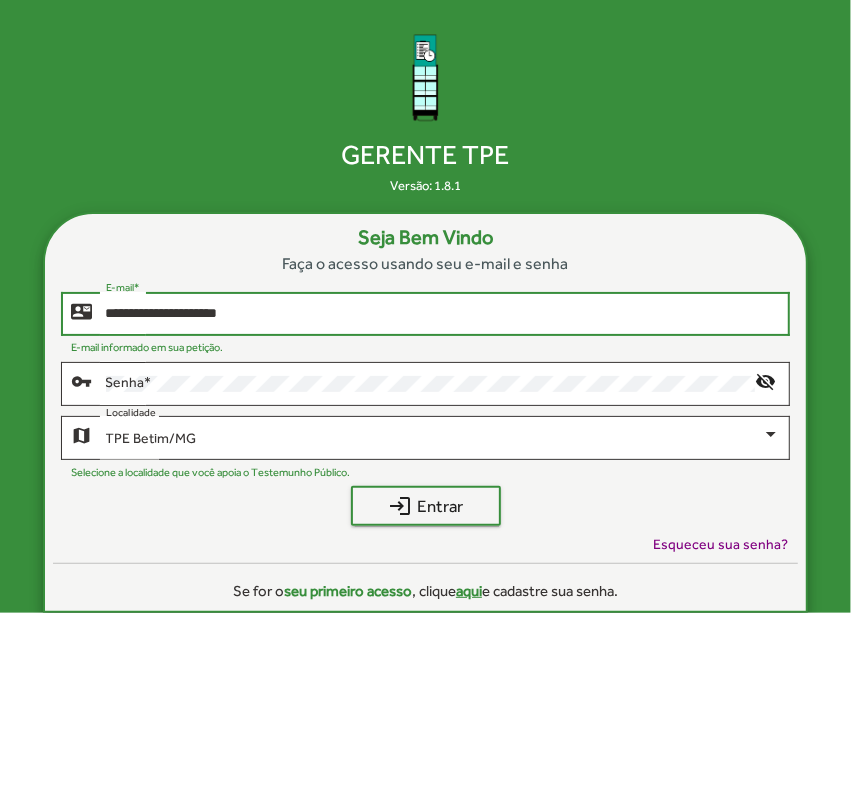 type on "**********" 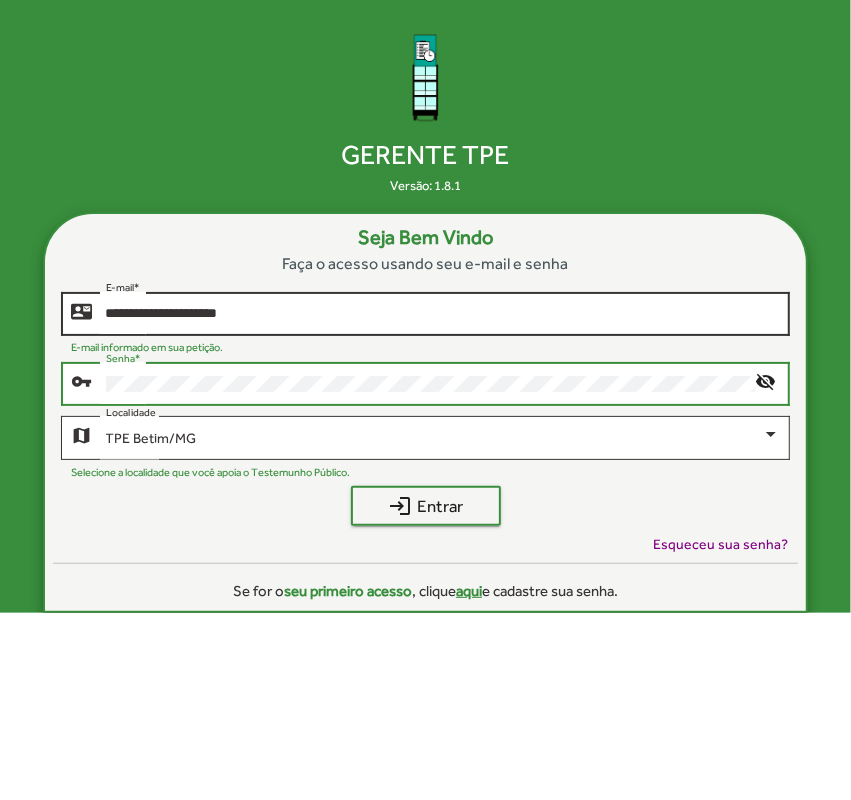 click on "login  Entrar" 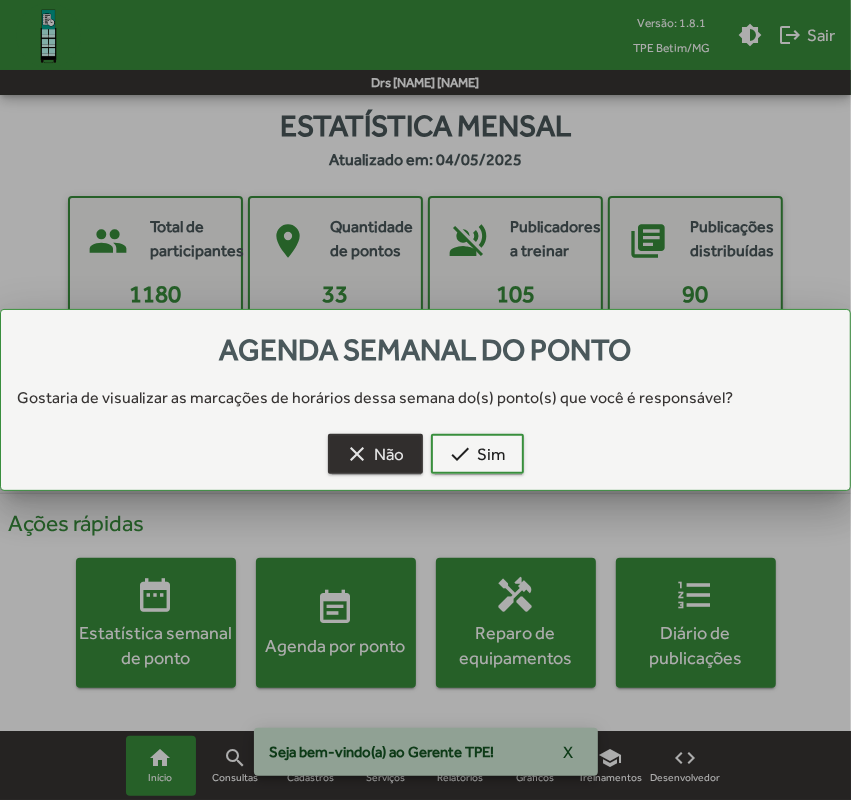 click on "clear  Não" at bounding box center [375, 454] 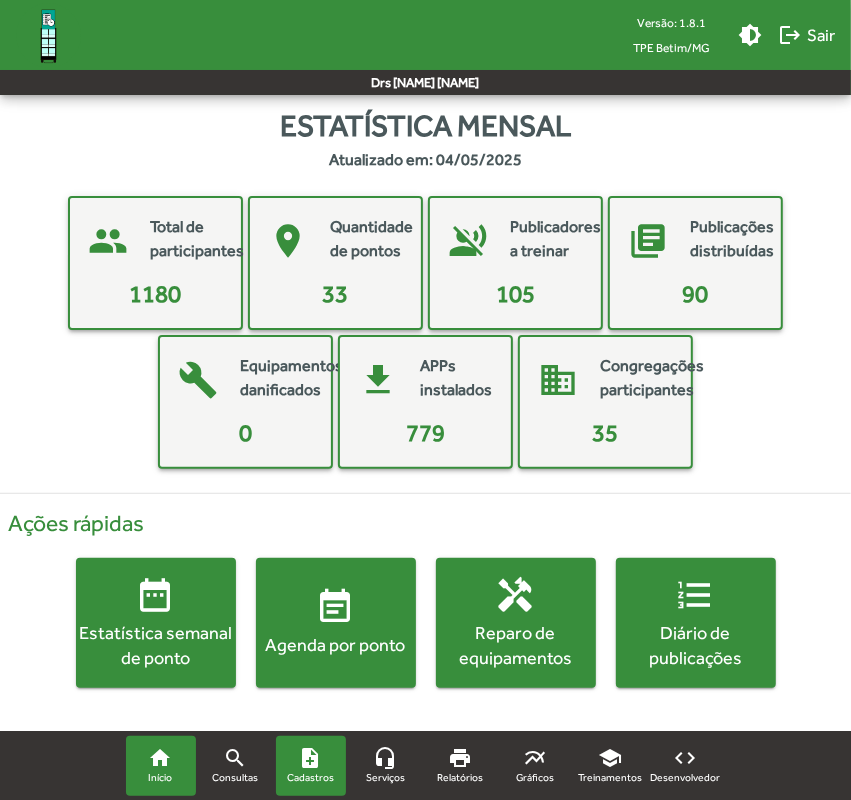 click on "note_add" 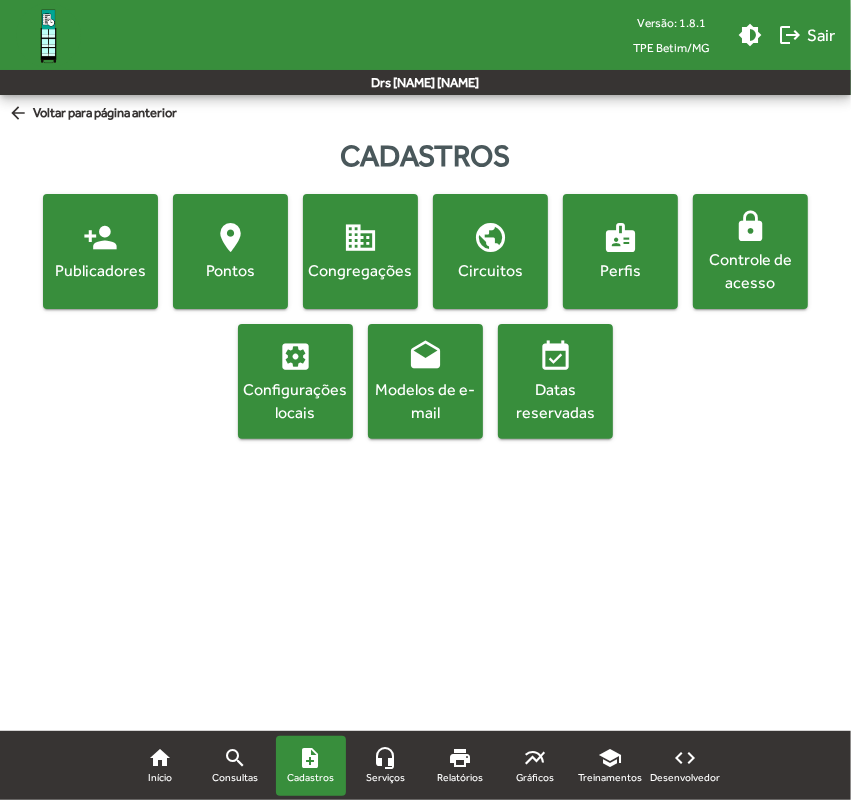 click on "Publicadores" 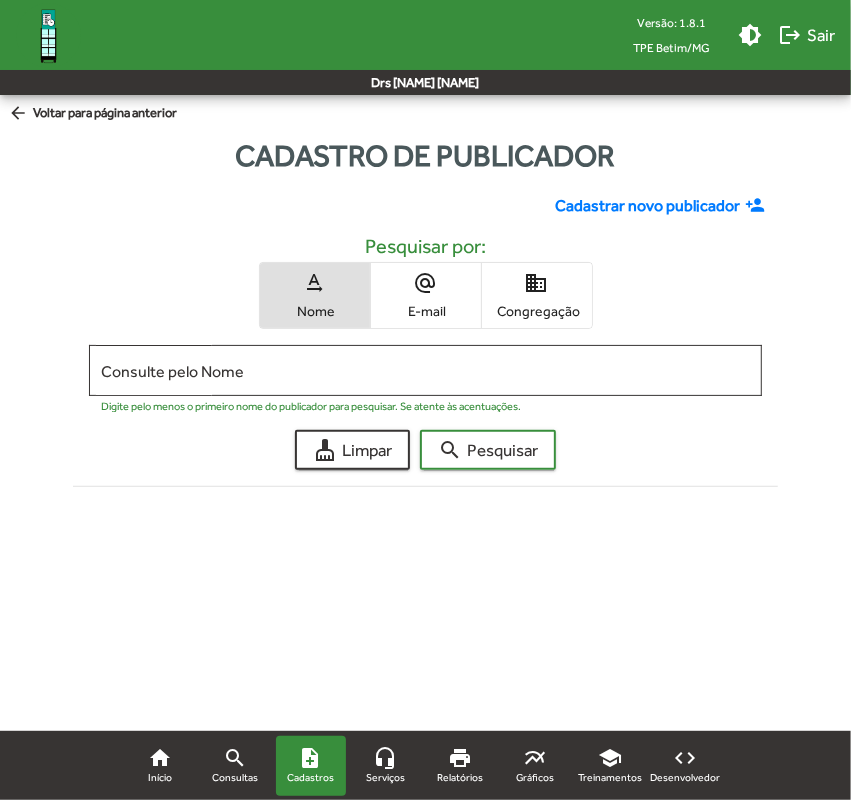 click on "Cadastrar novo publicador" 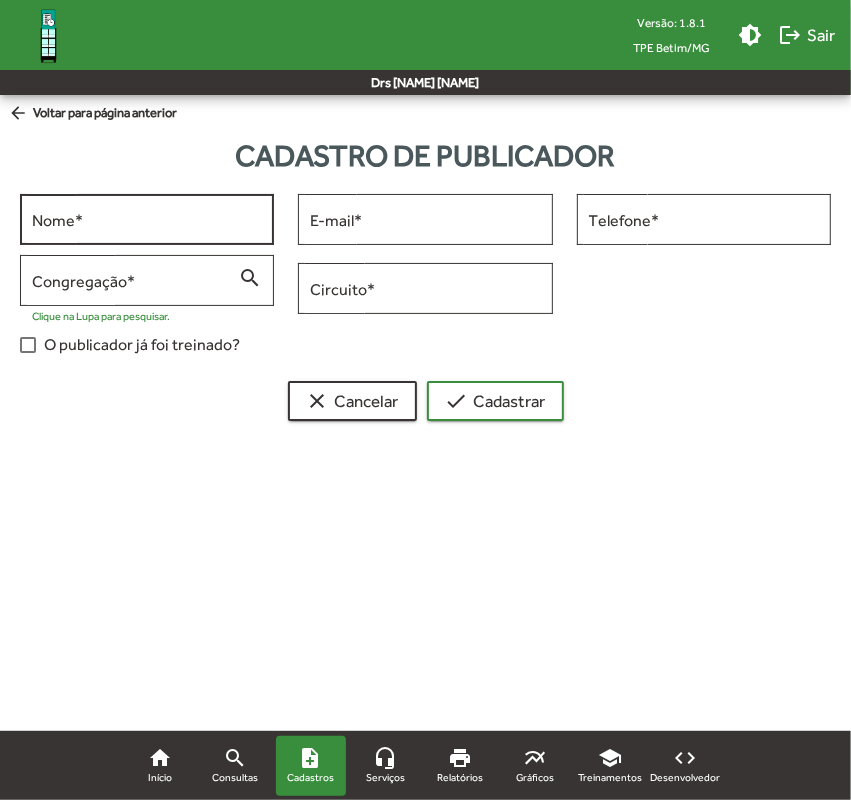 click on "Nome  *" at bounding box center [147, 220] 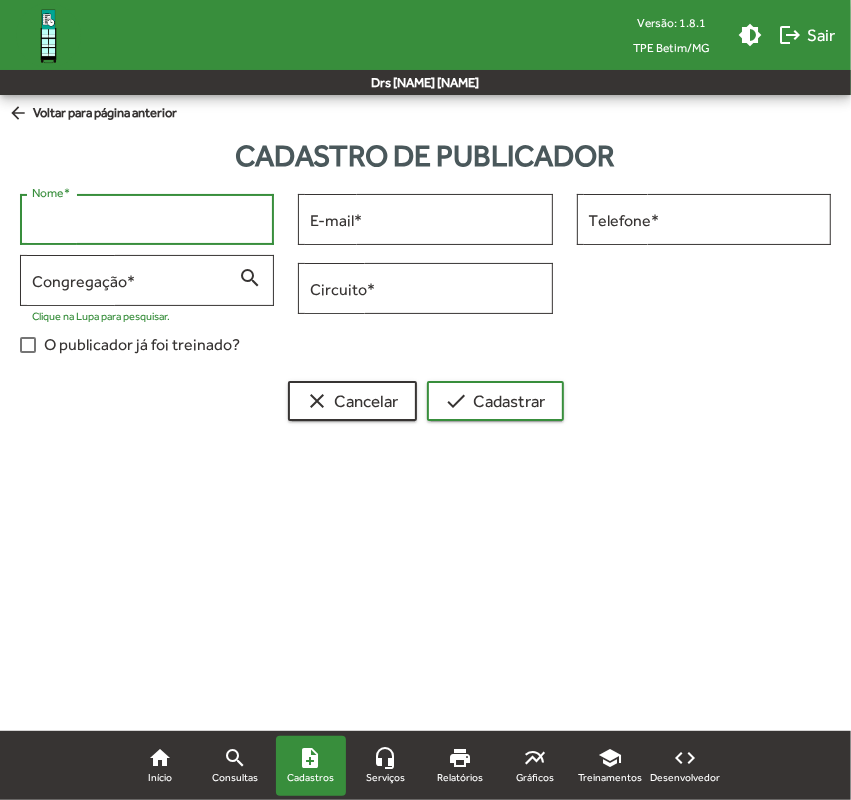 paste on "**********" 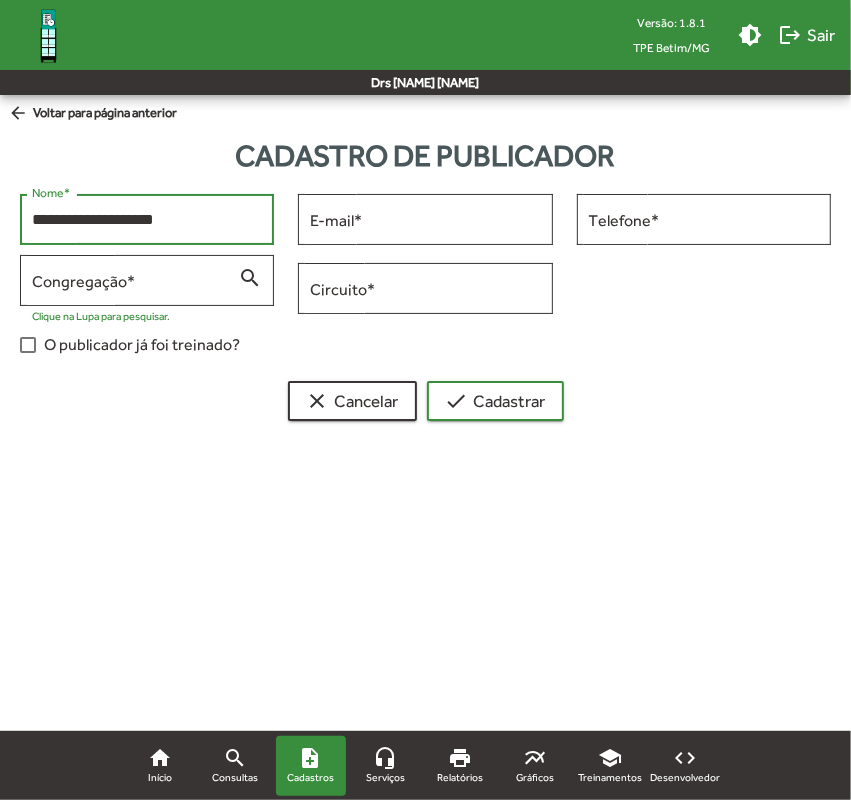 type on "**********" 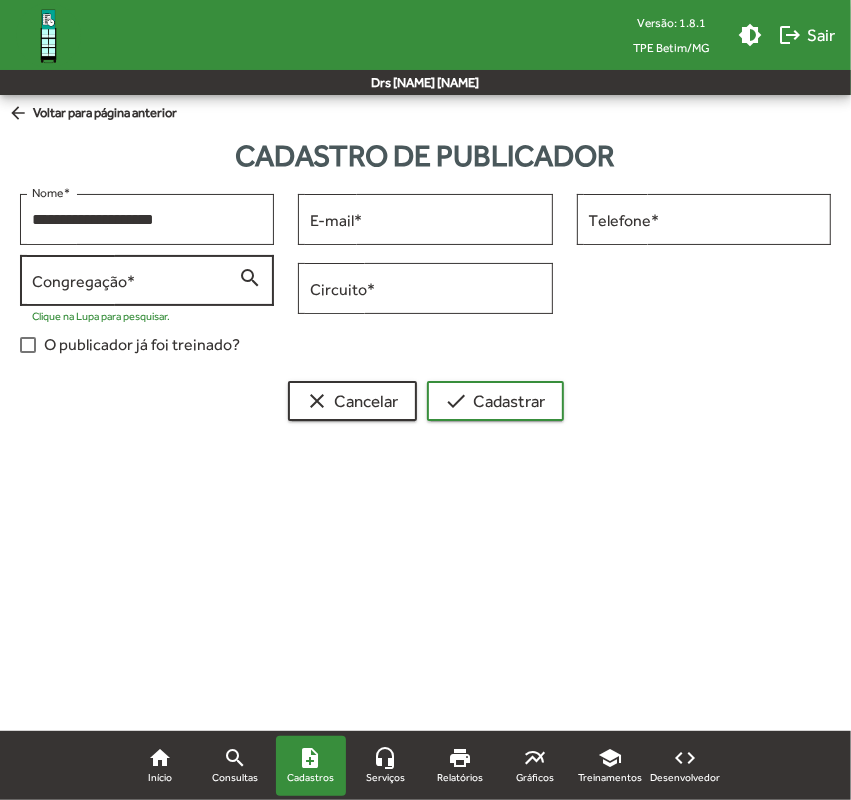 click on "Congregação  *" at bounding box center (135, 281) 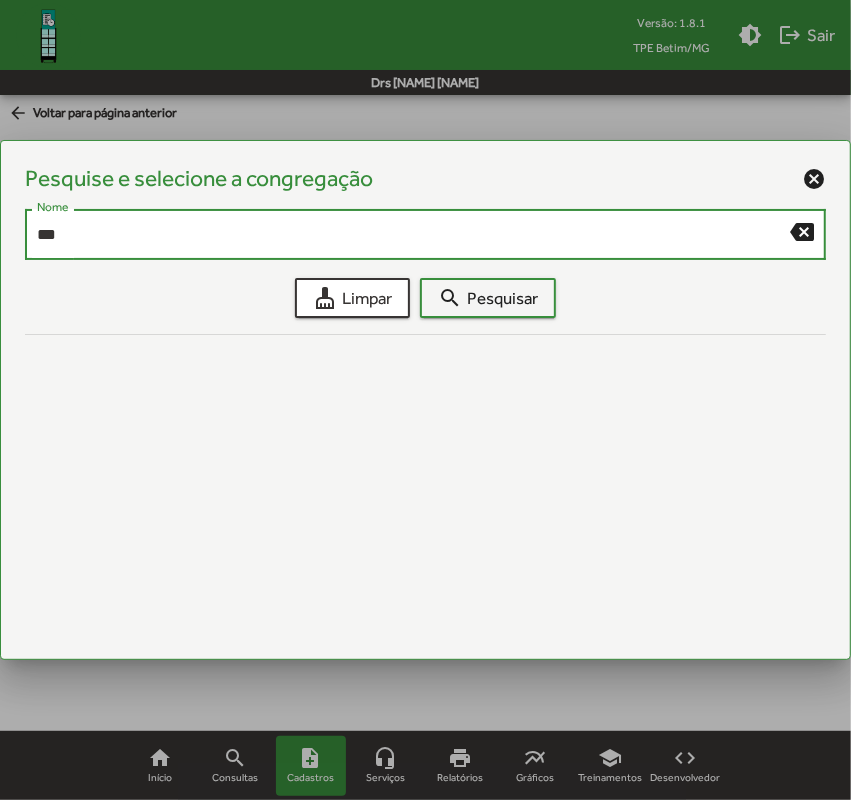 type on "***" 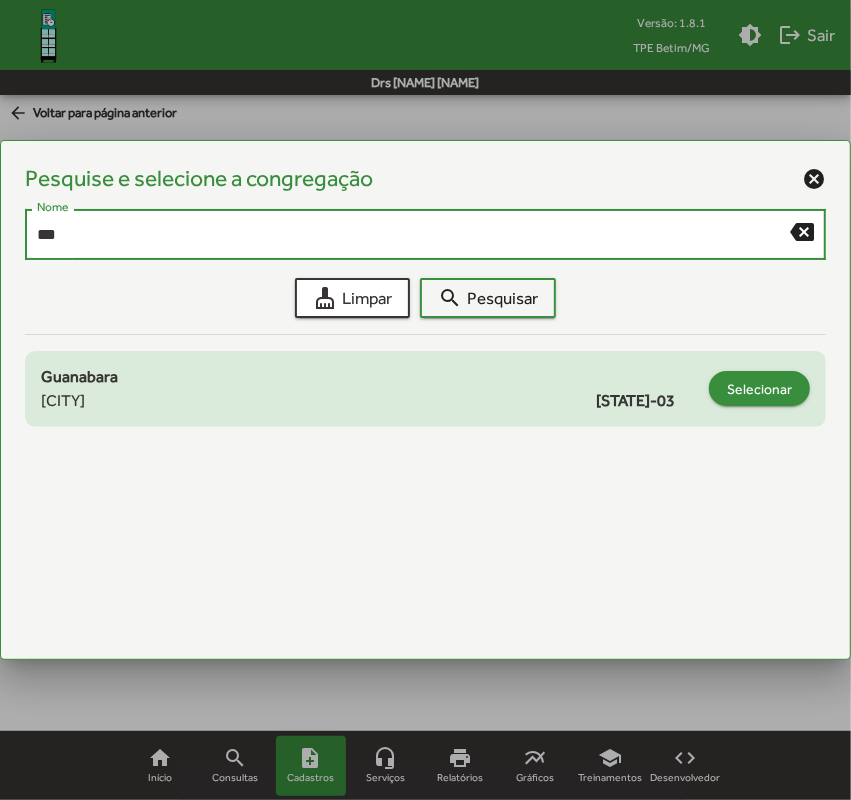 click on "Selecionar" 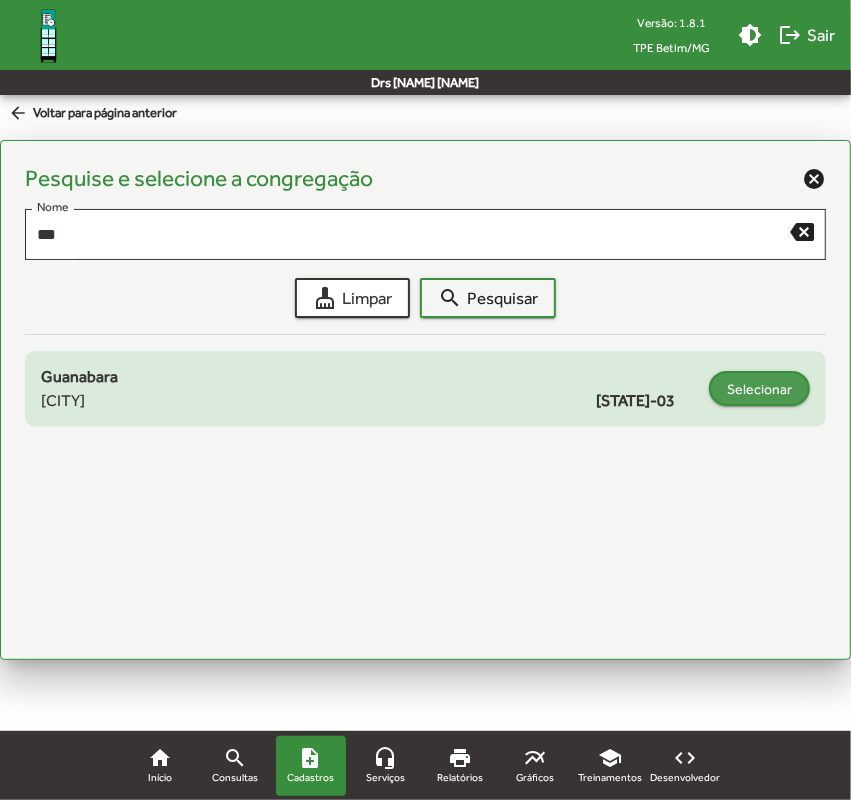 type on "**********" 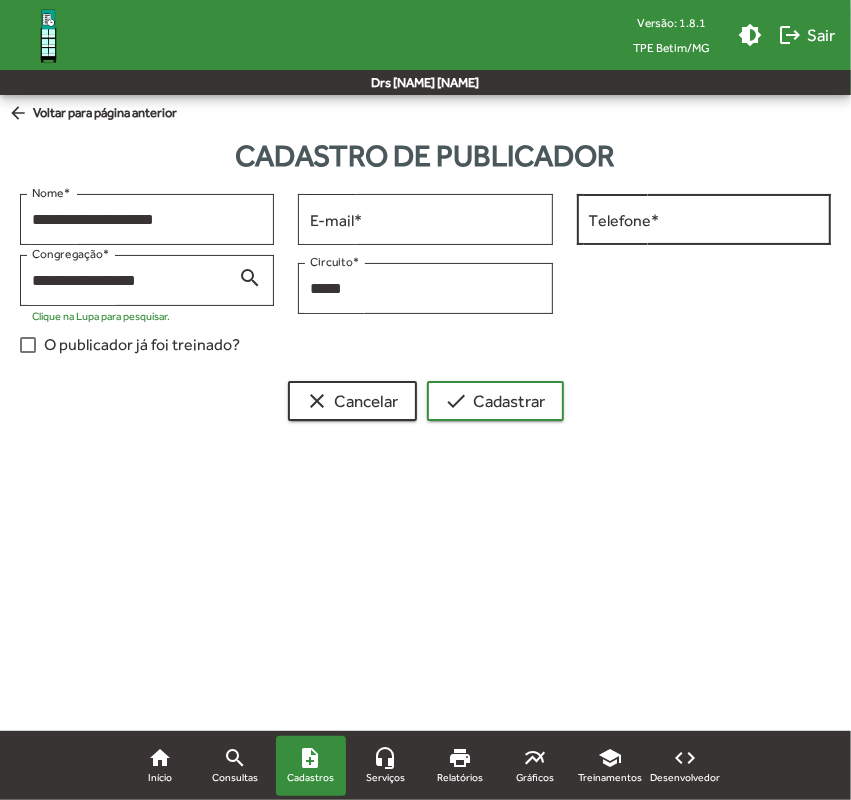 click on "Telefone  *" at bounding box center [704, 217] 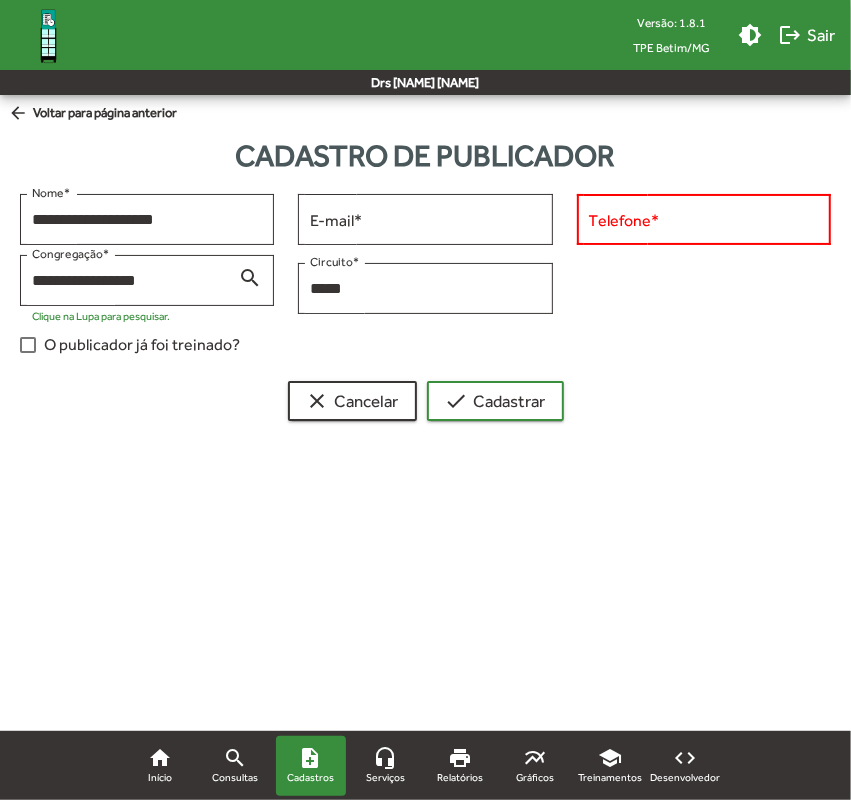 click on "Telefone  *" at bounding box center [704, 220] 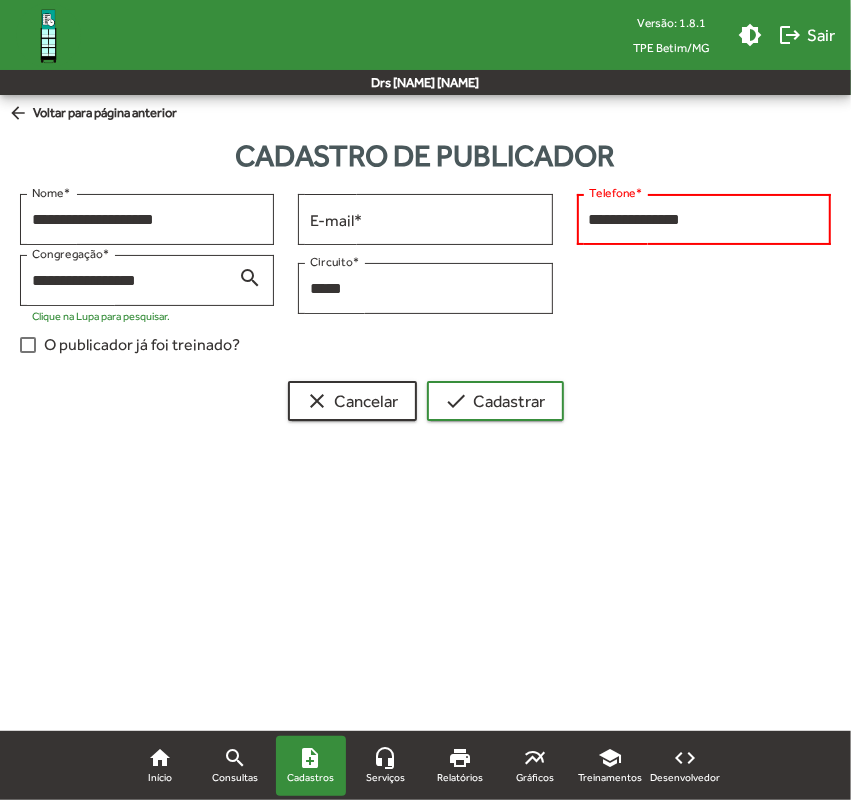 paste 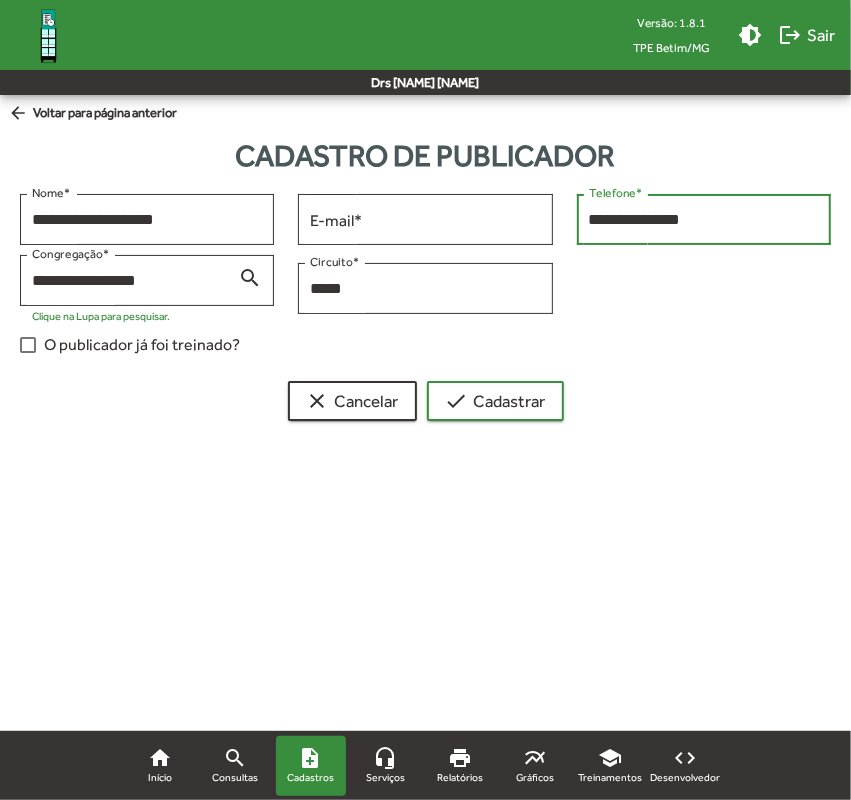 click on "**********" at bounding box center (704, 220) 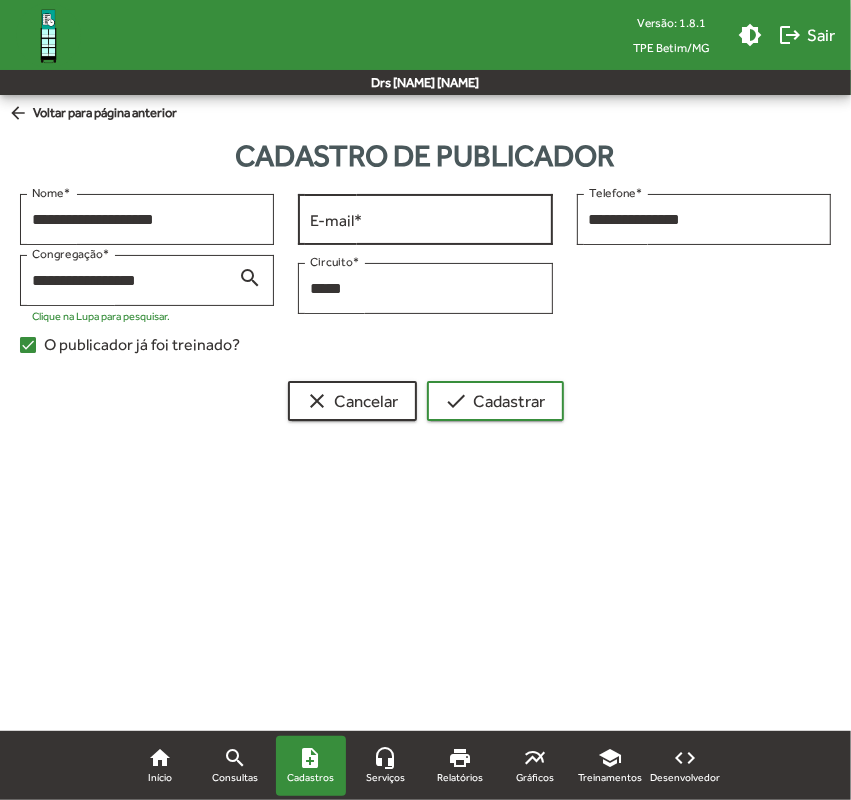 click on "E-mail  *" at bounding box center (425, 220) 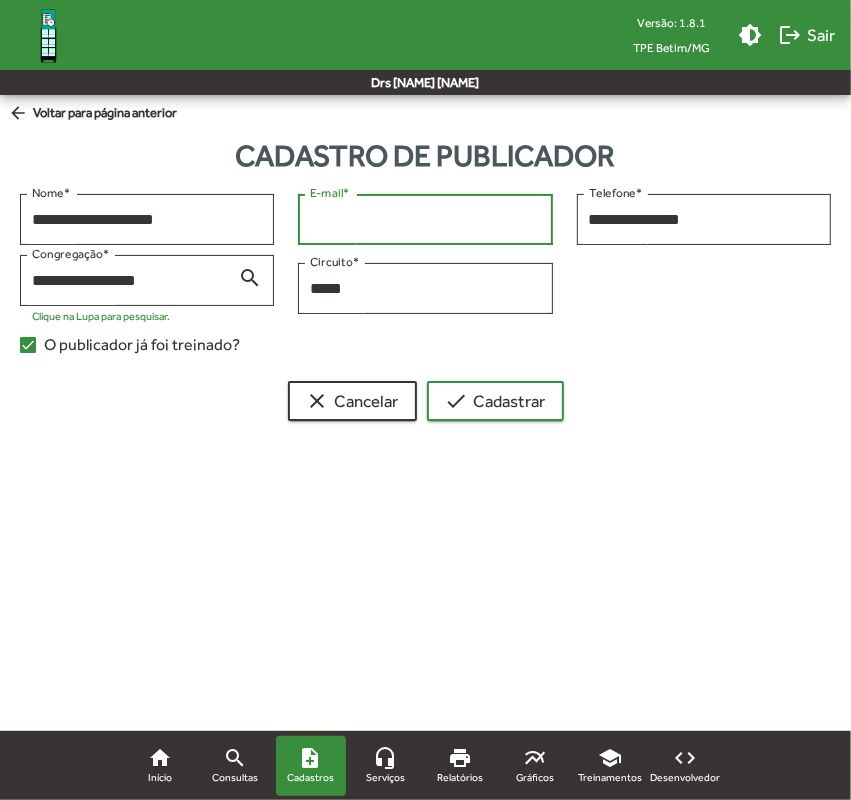 paste on "**********" 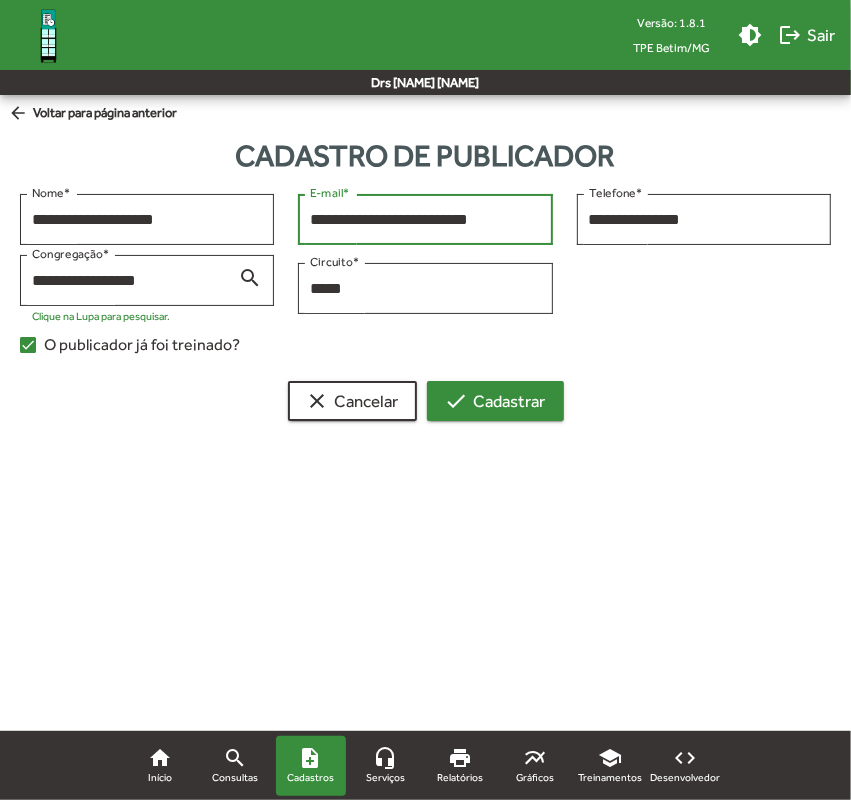 type on "**********" 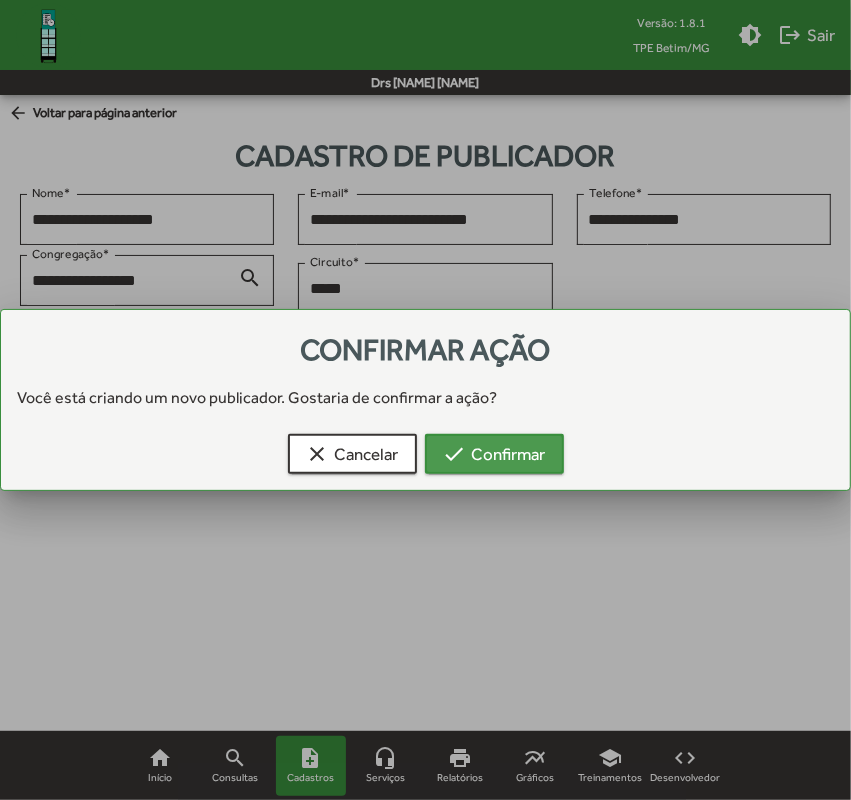 drag, startPoint x: 506, startPoint y: 446, endPoint x: 807, endPoint y: 536, distance: 314.16714 